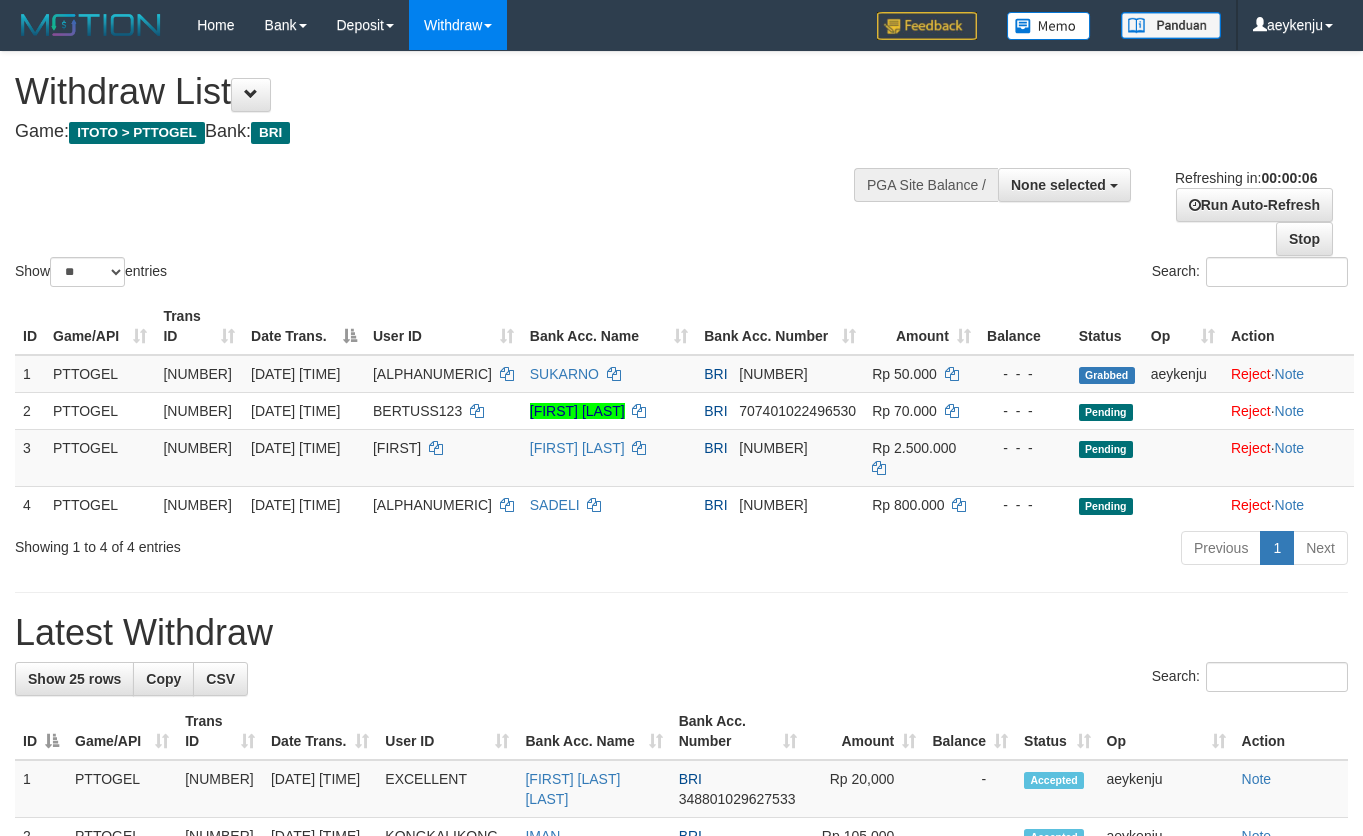 select 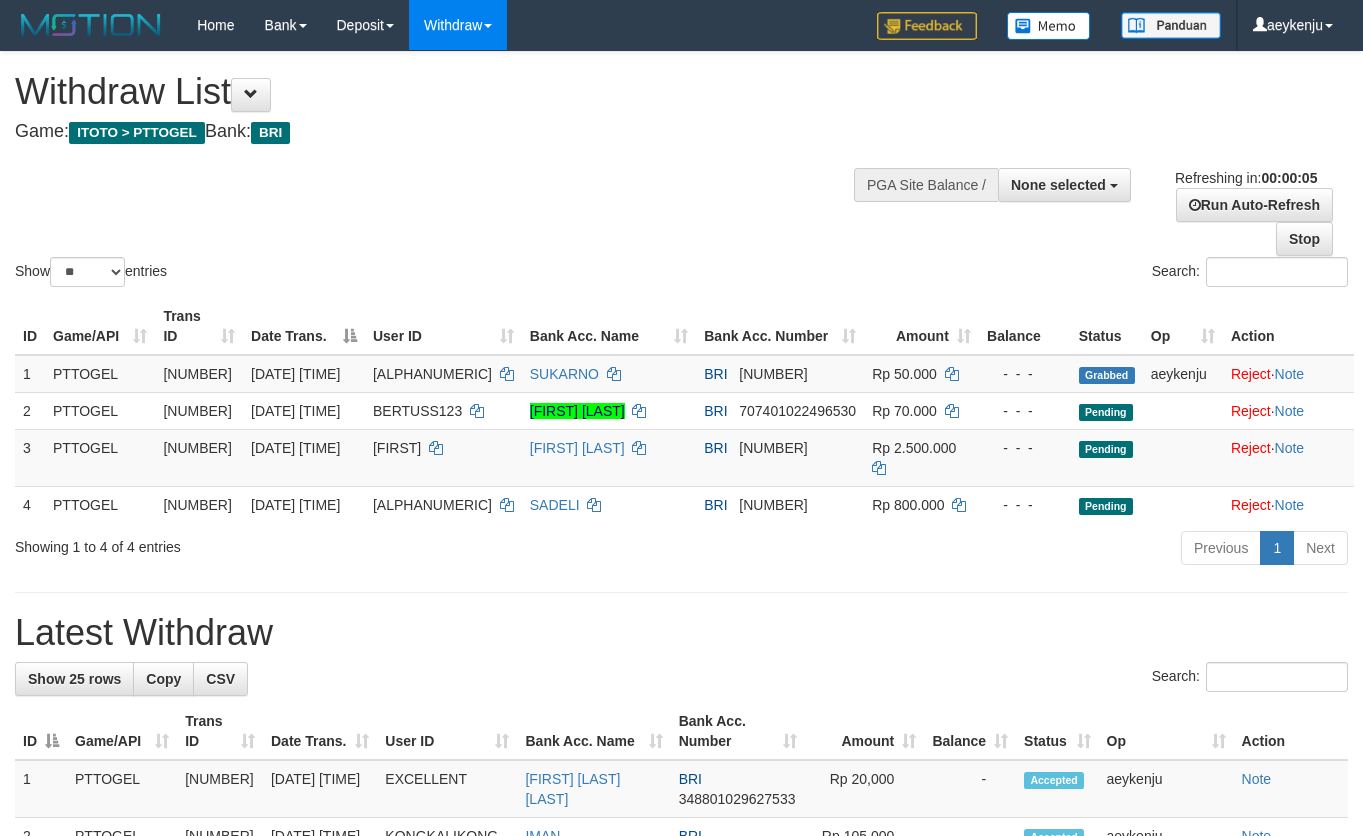 scroll, scrollTop: 0, scrollLeft: 0, axis: both 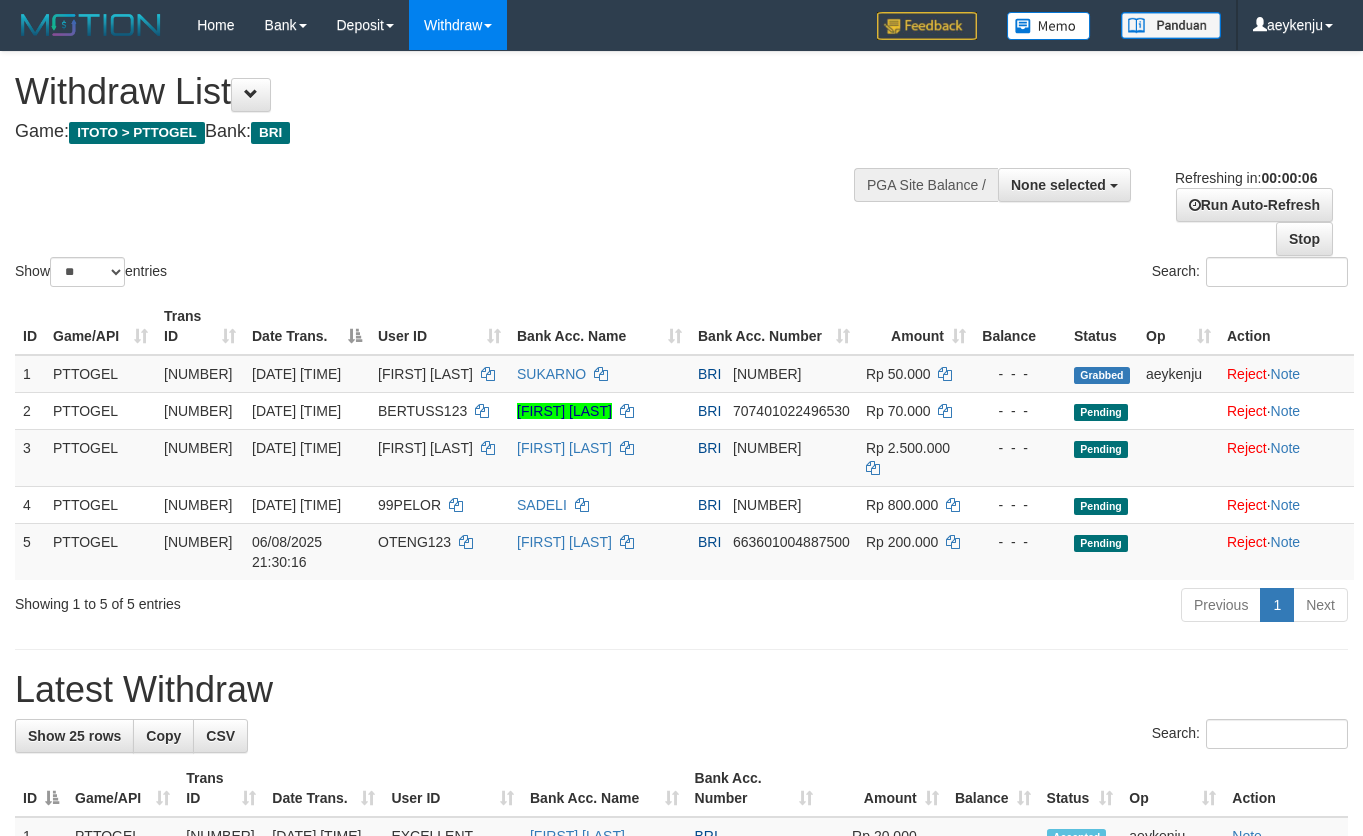 select 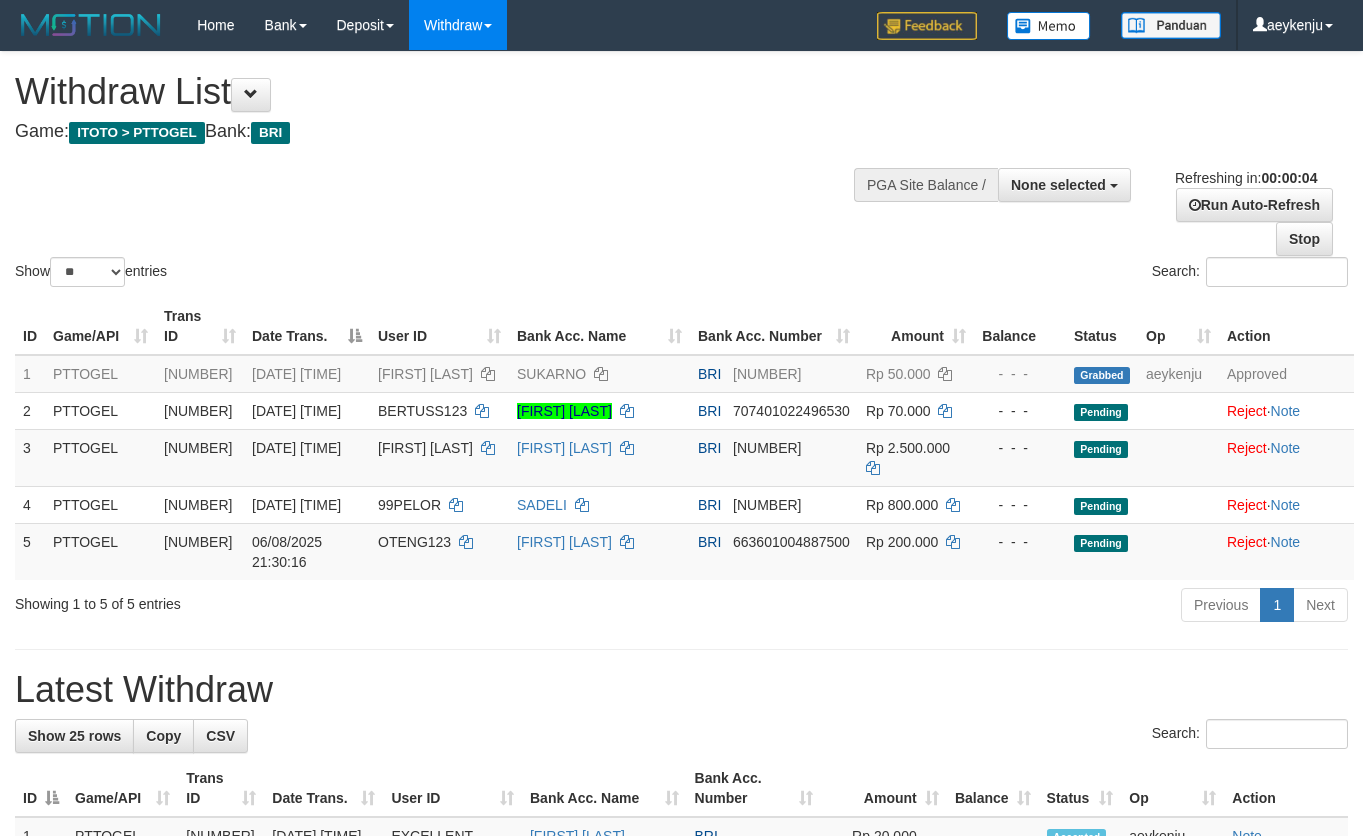 scroll, scrollTop: 0, scrollLeft: 0, axis: both 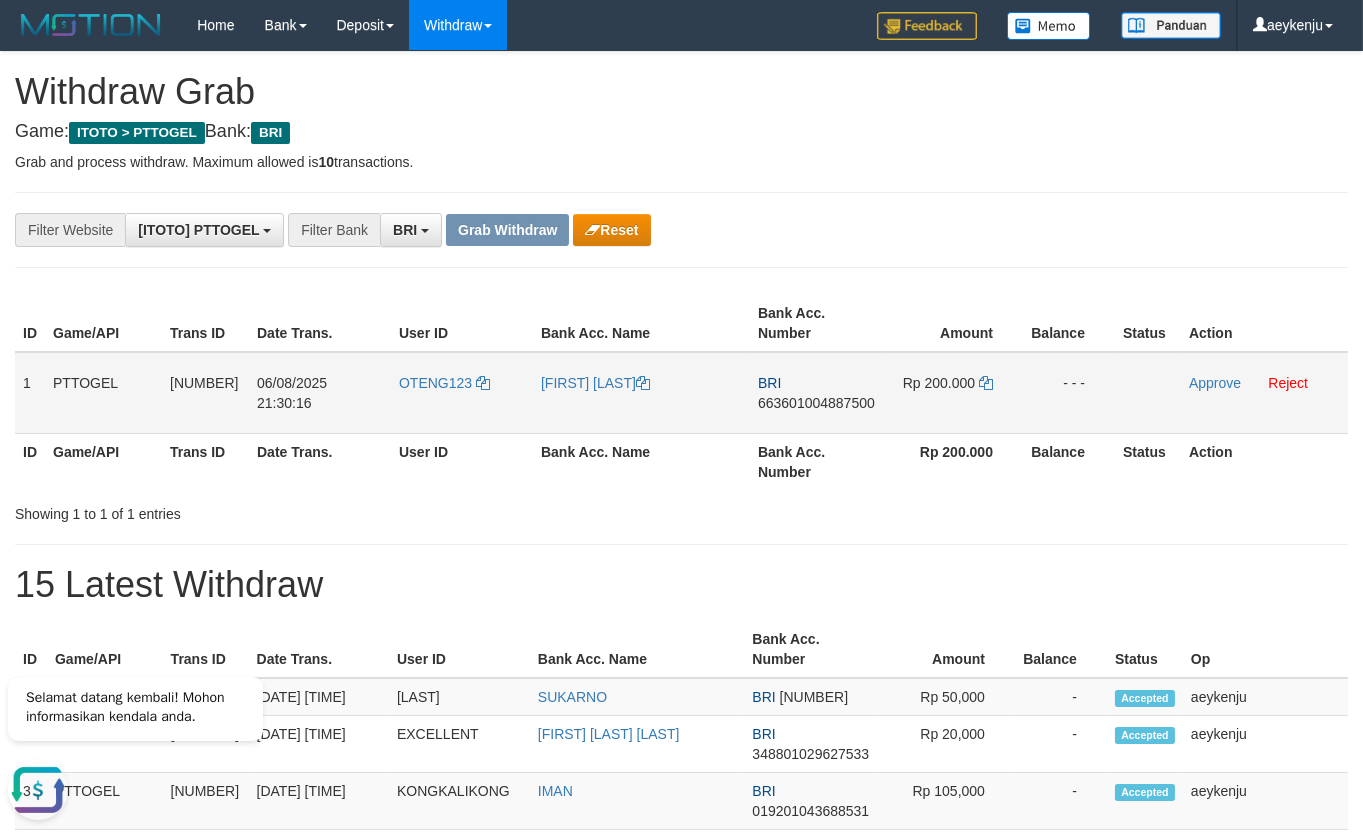 drag, startPoint x: 0, startPoint y: 0, endPoint x: 932, endPoint y: 412, distance: 1019.0034 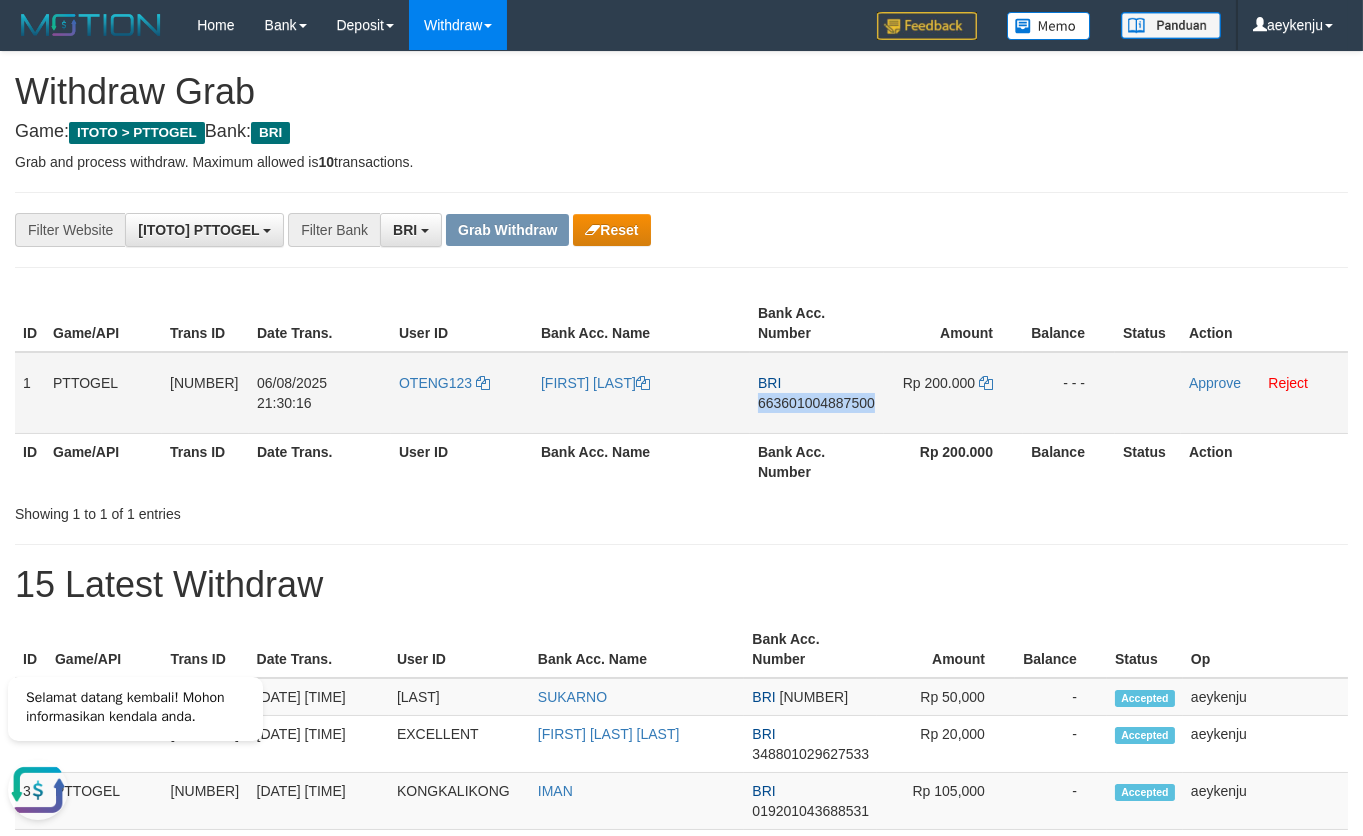 click on "663601004887500" at bounding box center [816, 403] 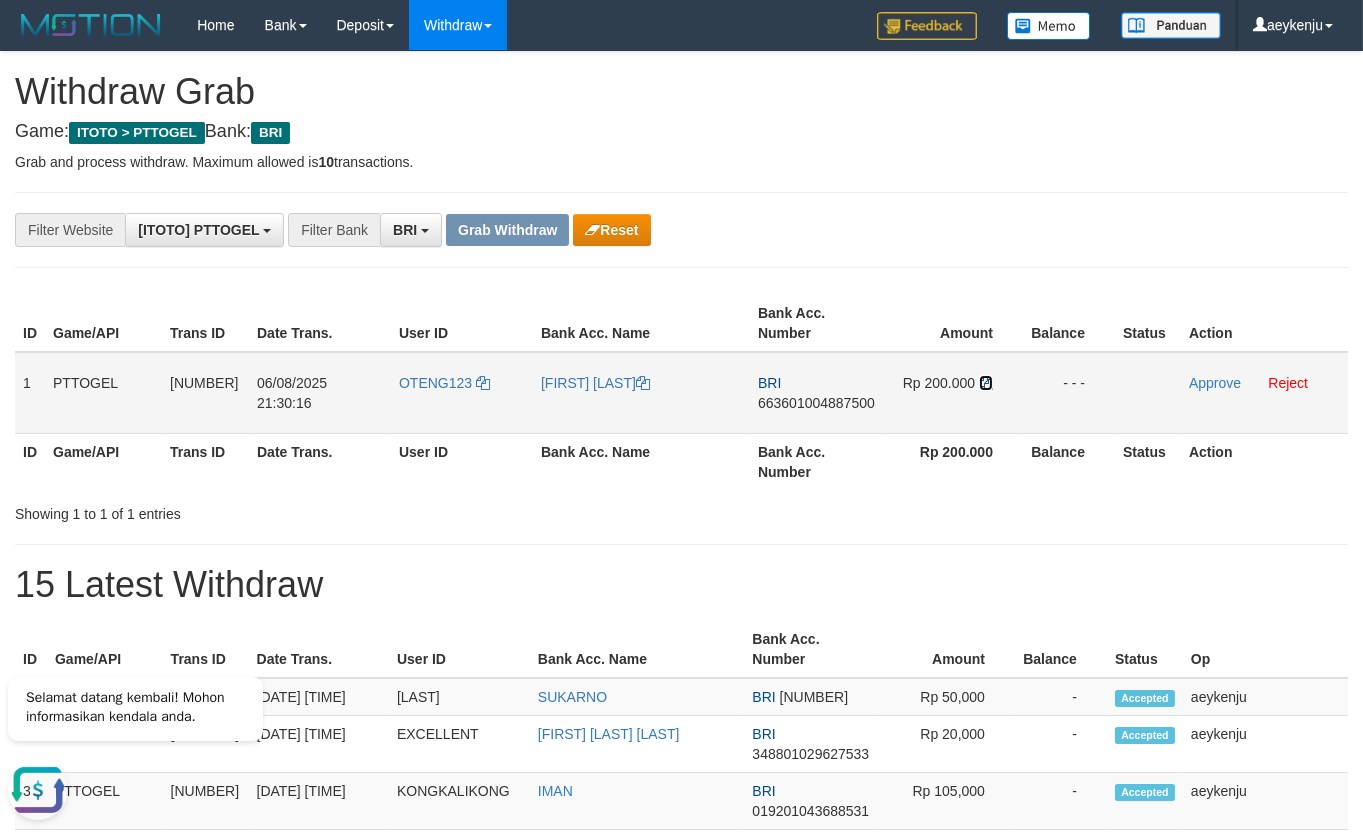 click at bounding box center [986, 383] 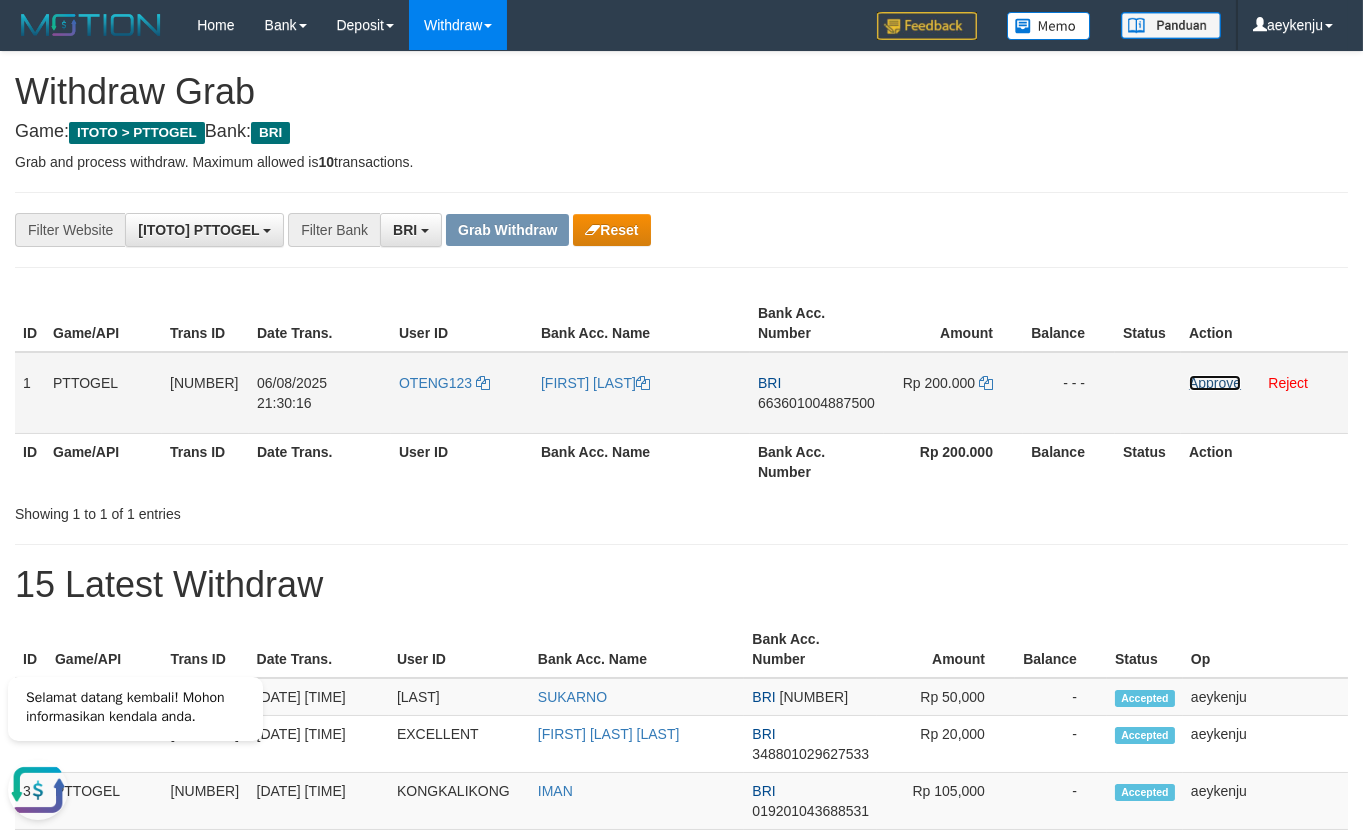 click on "Approve" at bounding box center [1215, 383] 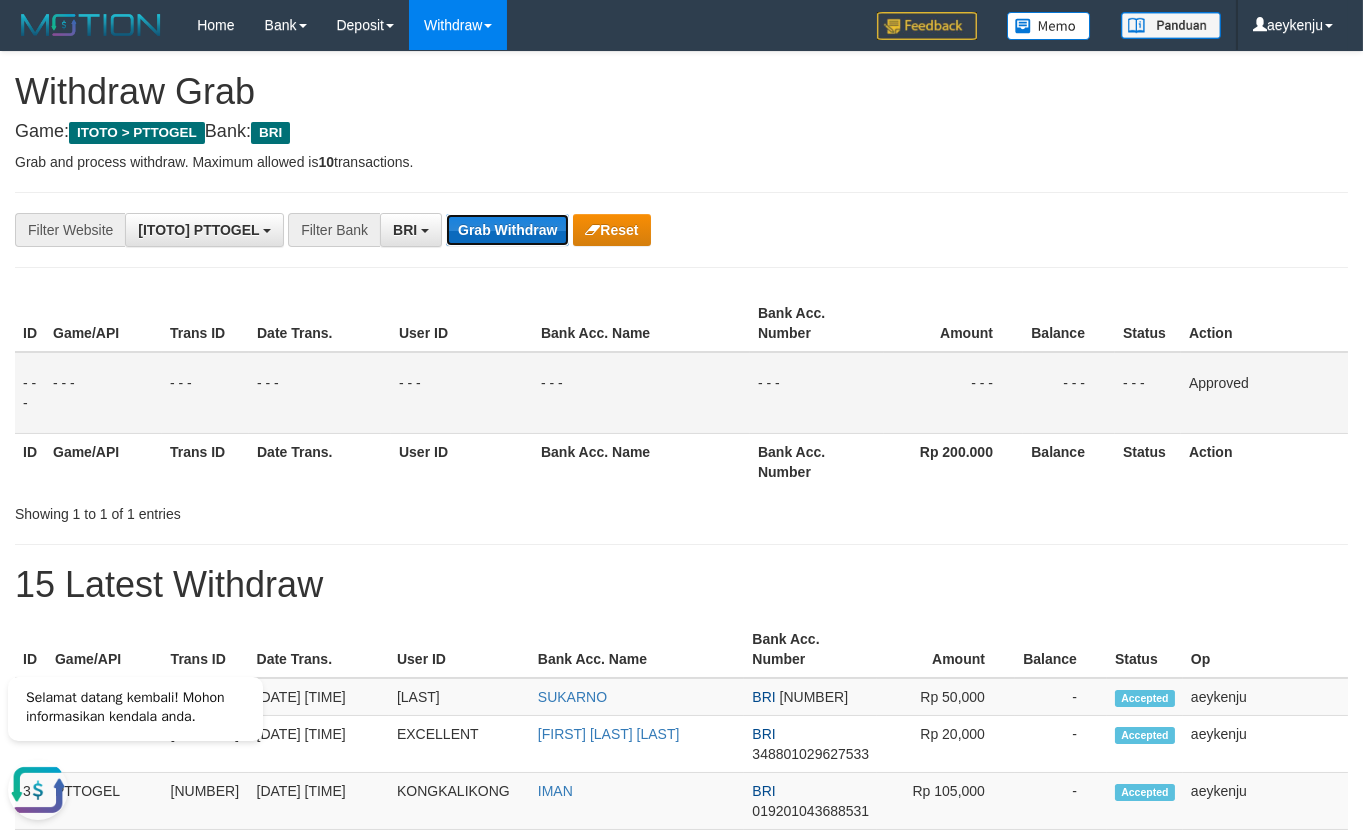 click on "Grab Withdraw" at bounding box center (507, 230) 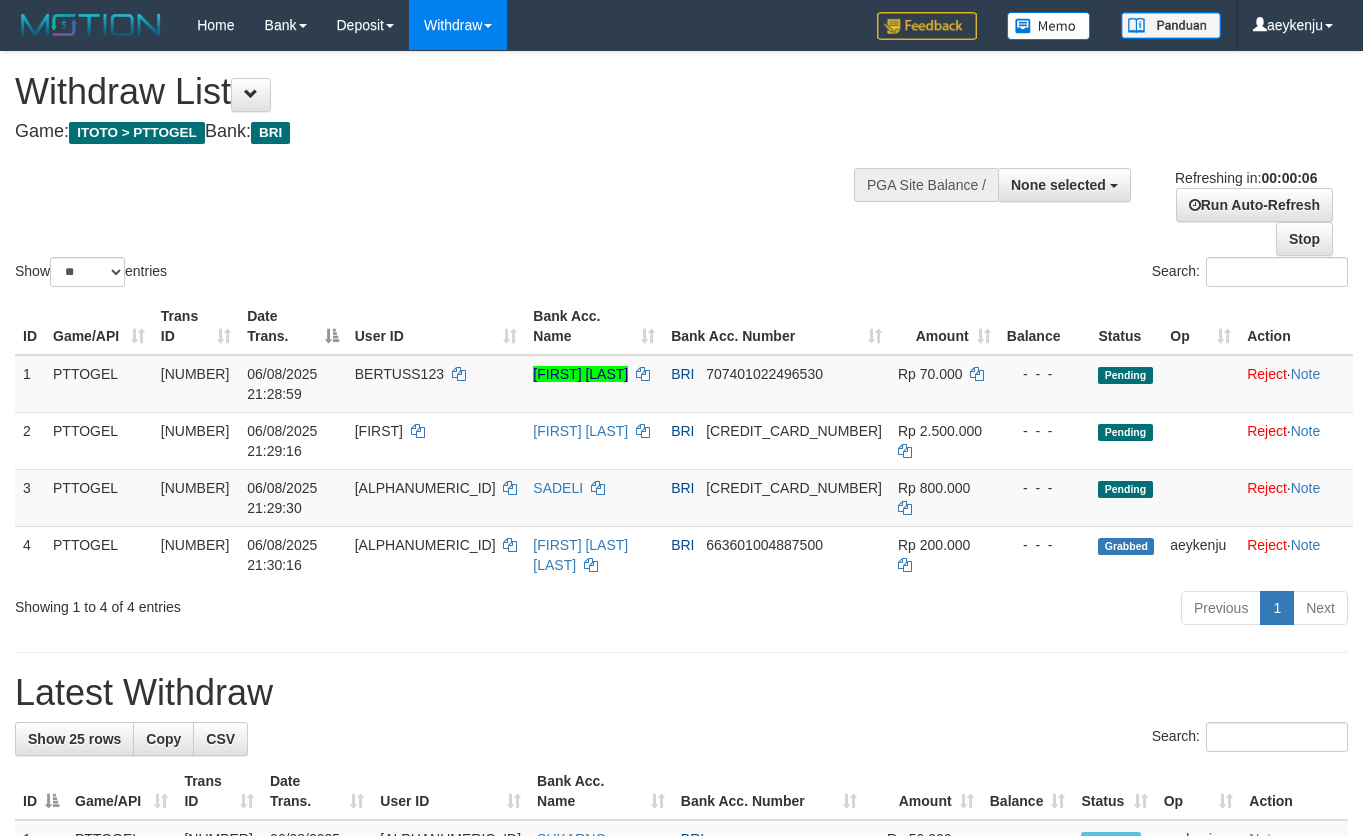 select 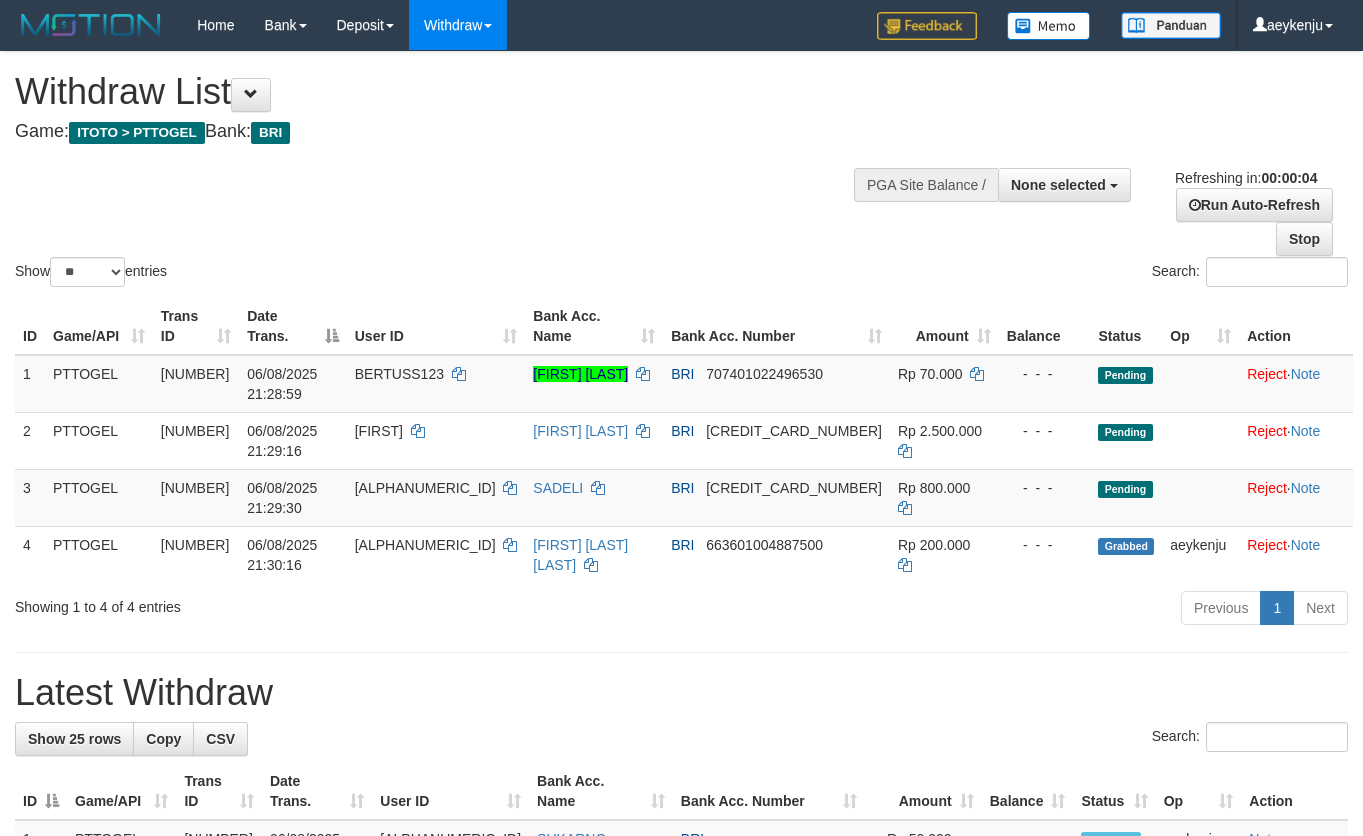 scroll, scrollTop: 0, scrollLeft: 0, axis: both 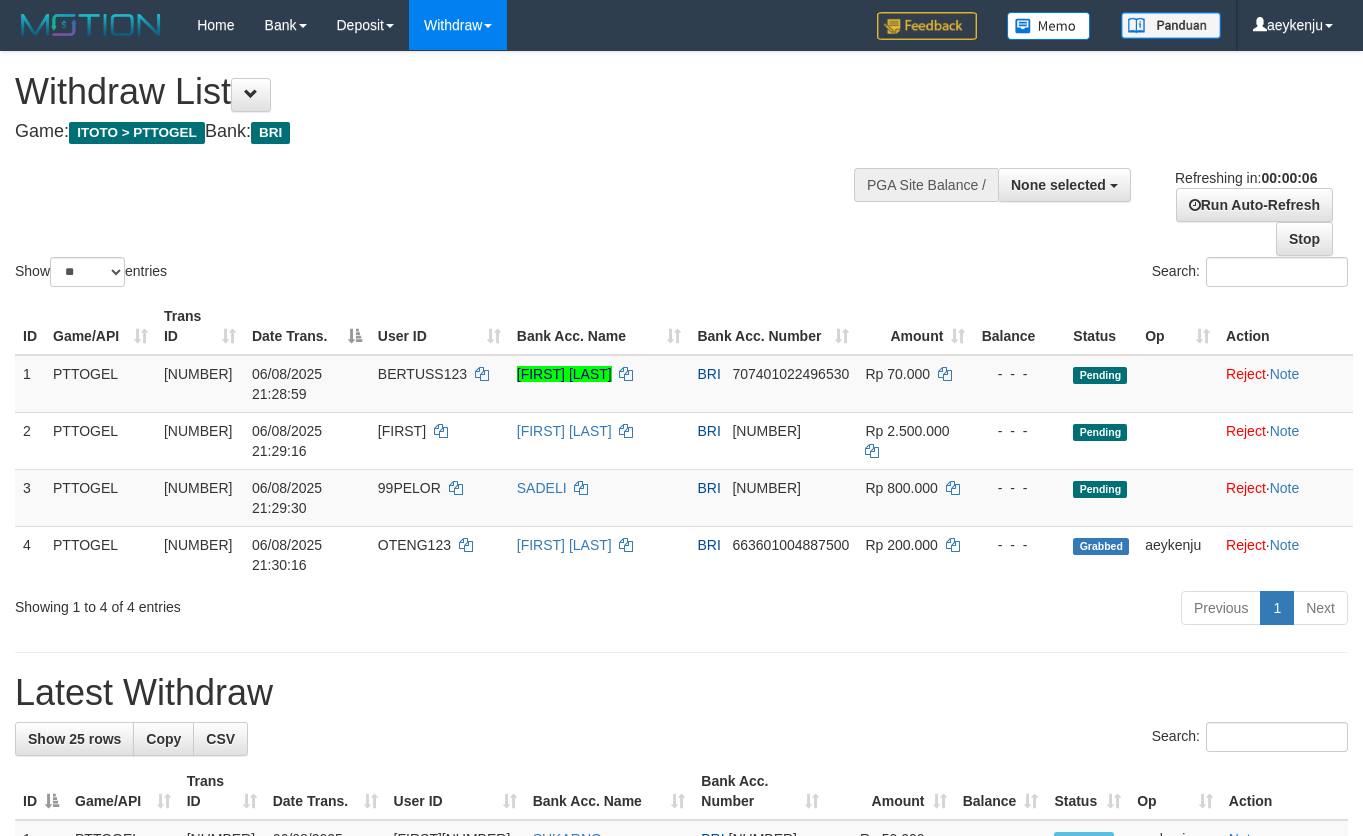 select 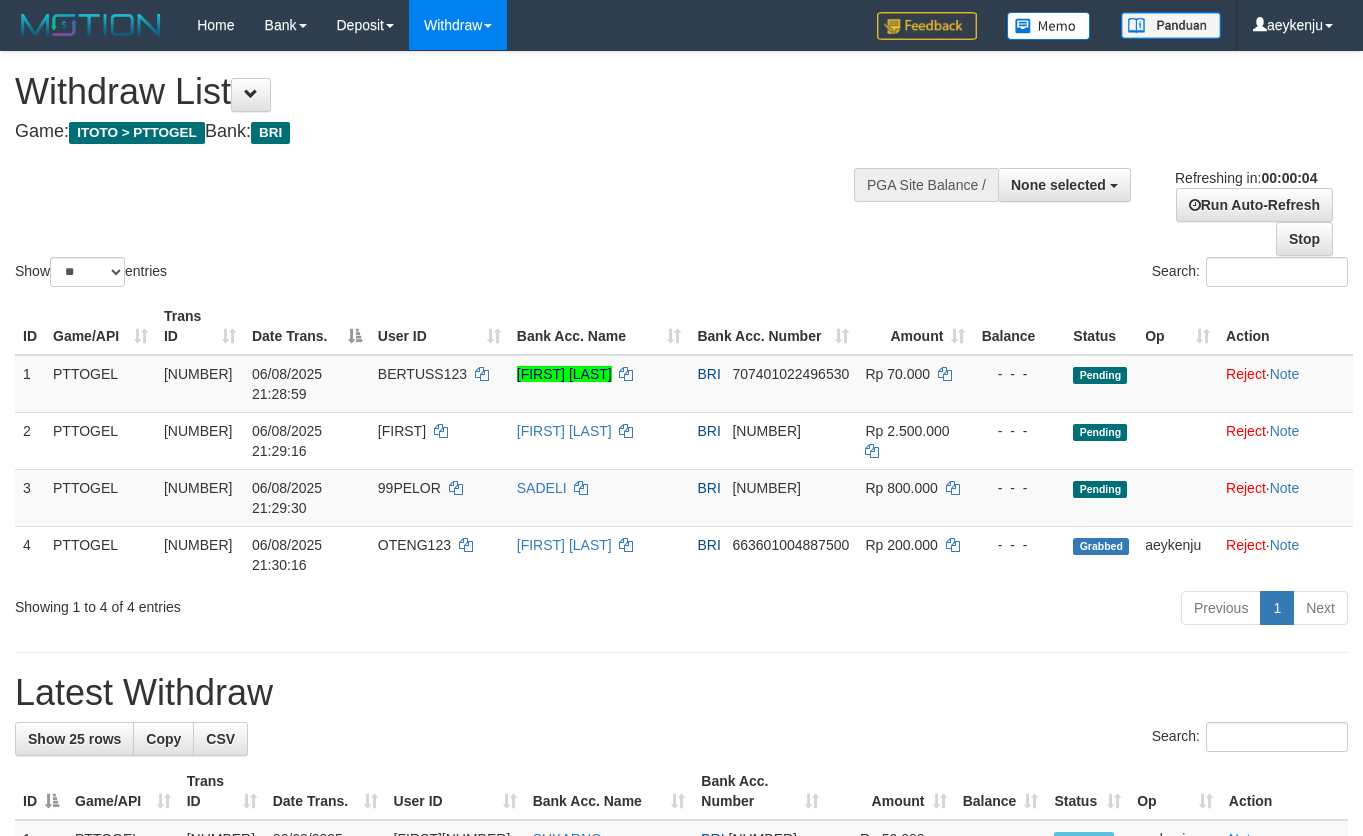 scroll, scrollTop: 0, scrollLeft: 0, axis: both 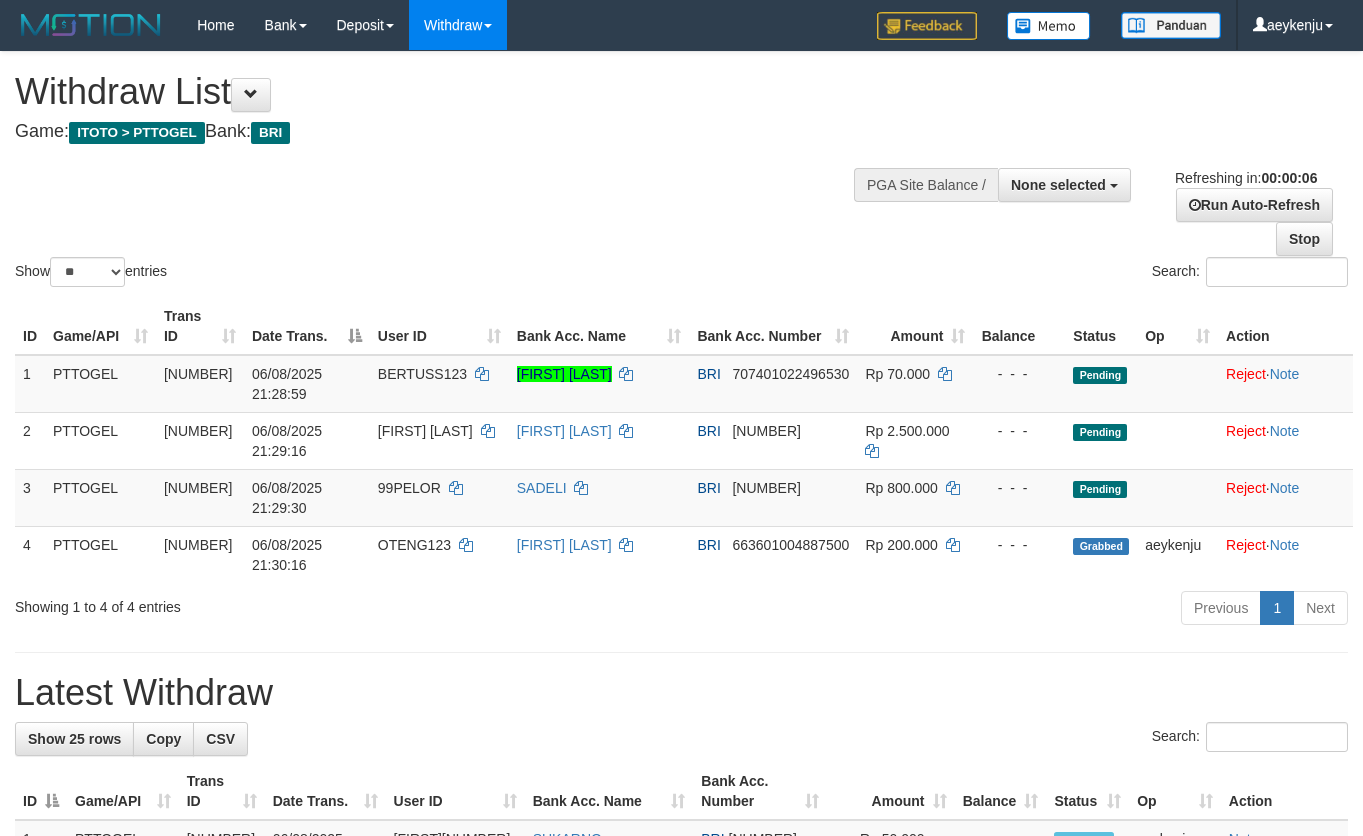 select 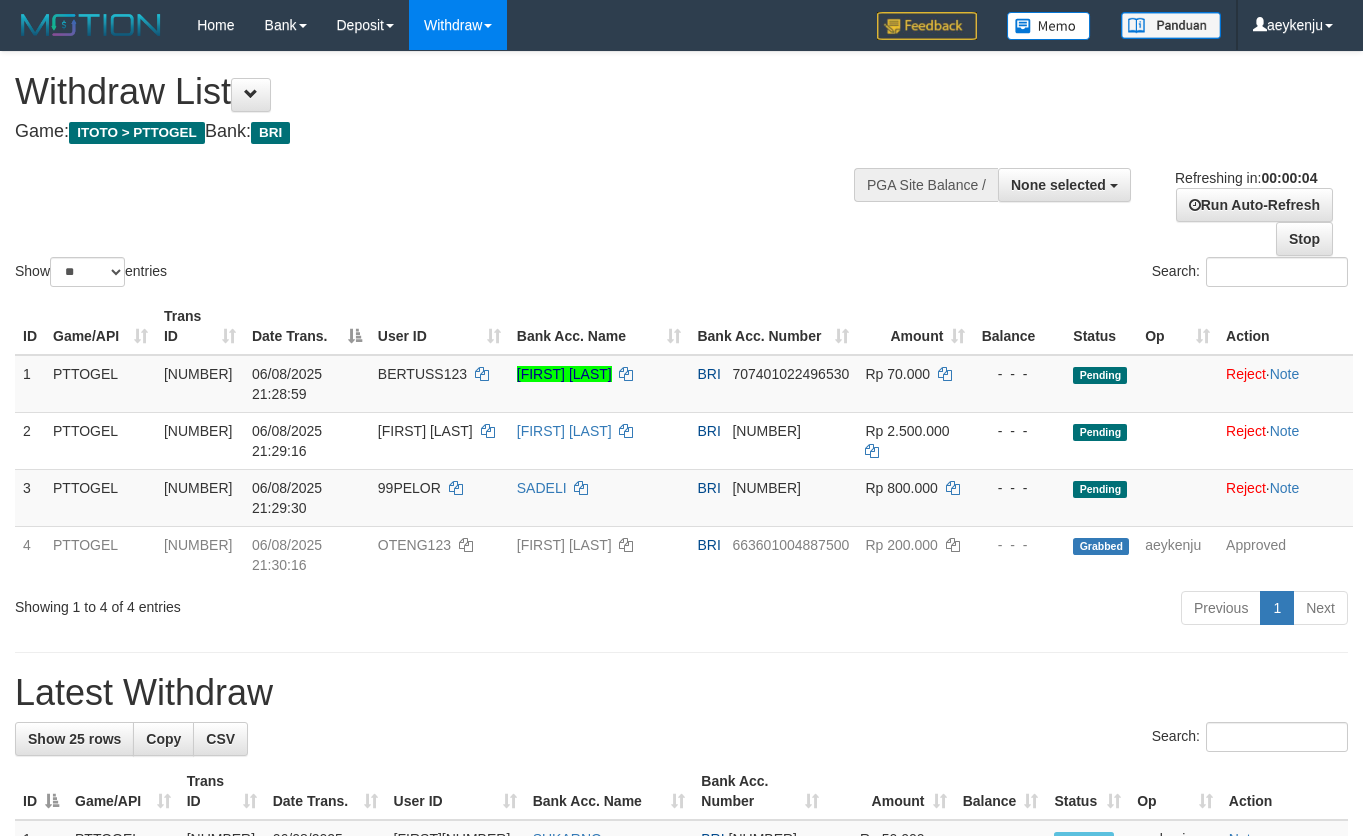 scroll, scrollTop: 0, scrollLeft: 0, axis: both 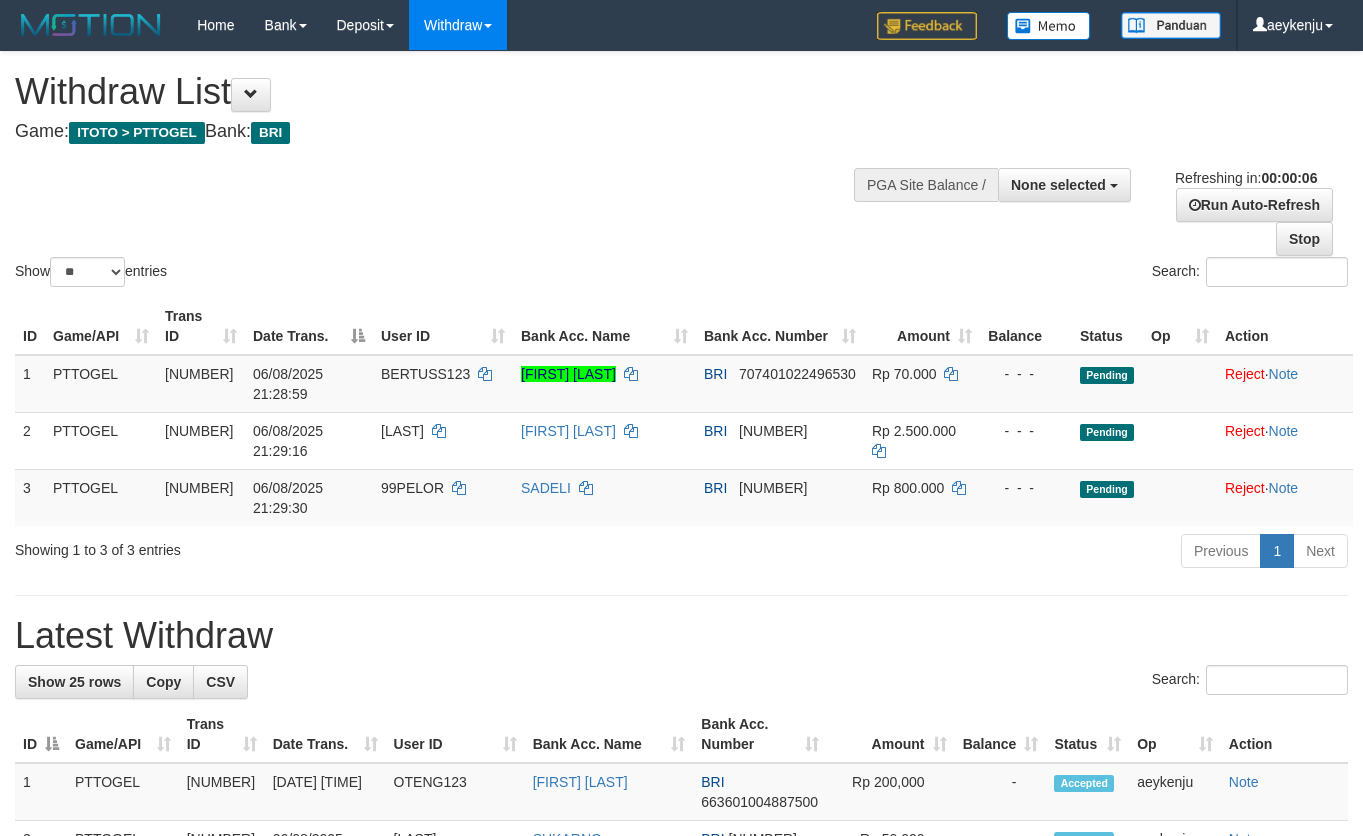select 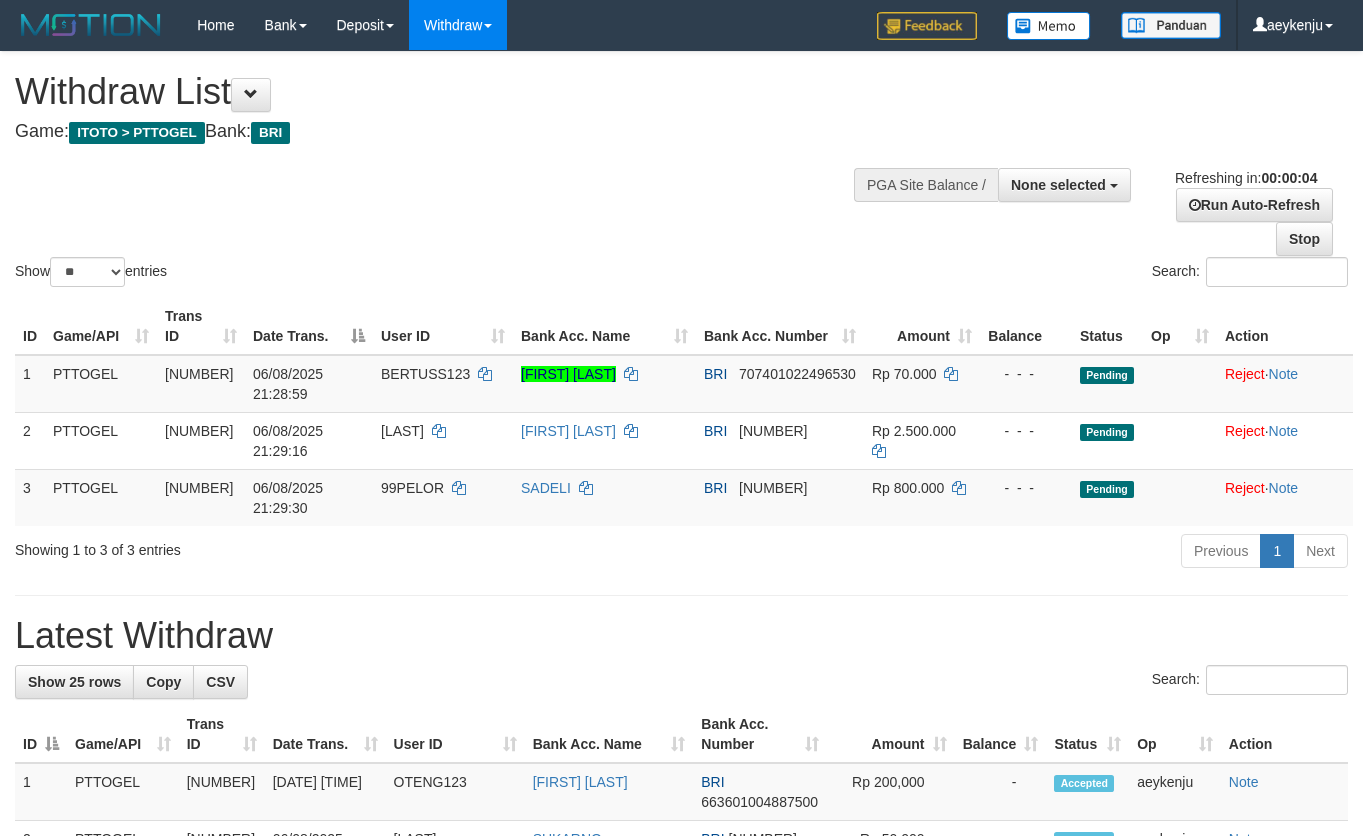 scroll, scrollTop: 0, scrollLeft: 0, axis: both 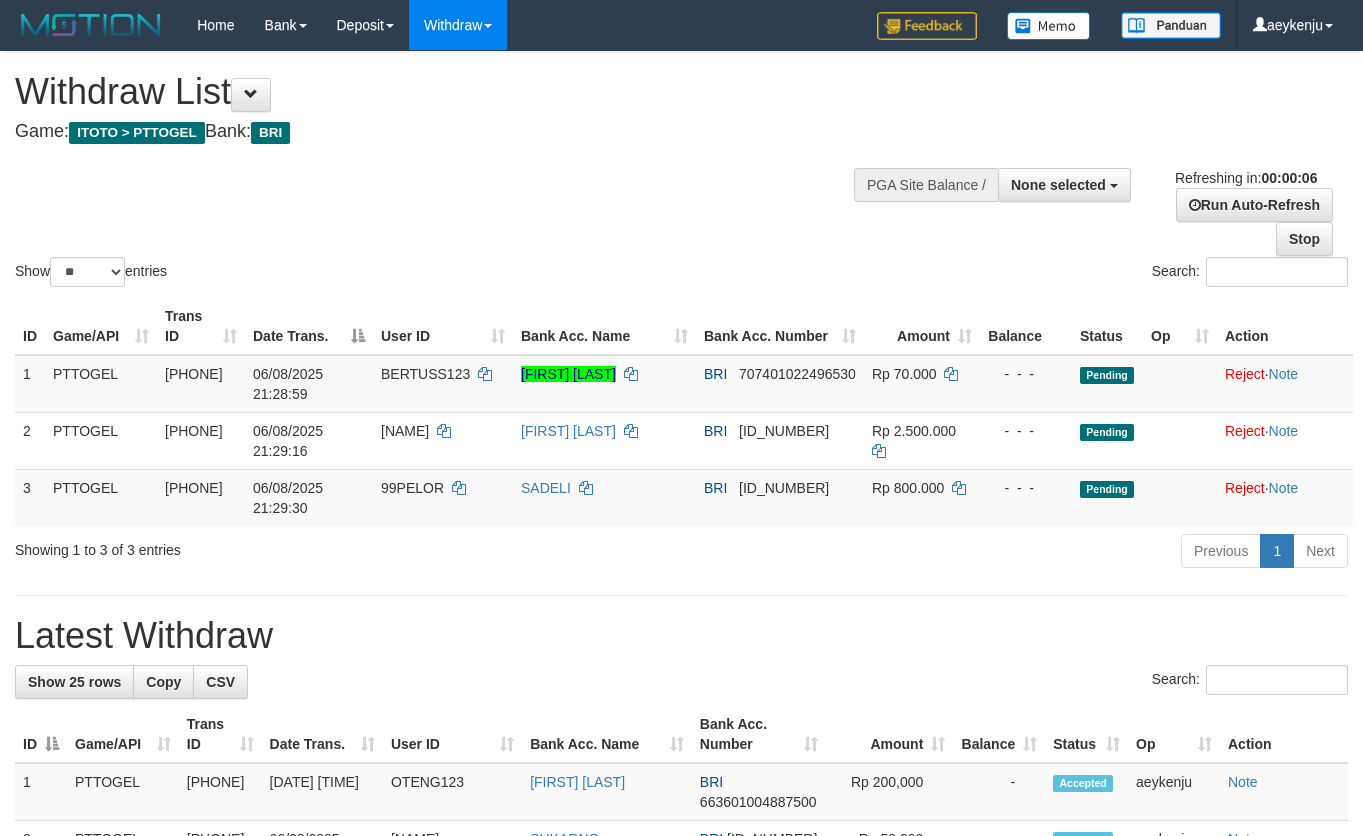 select 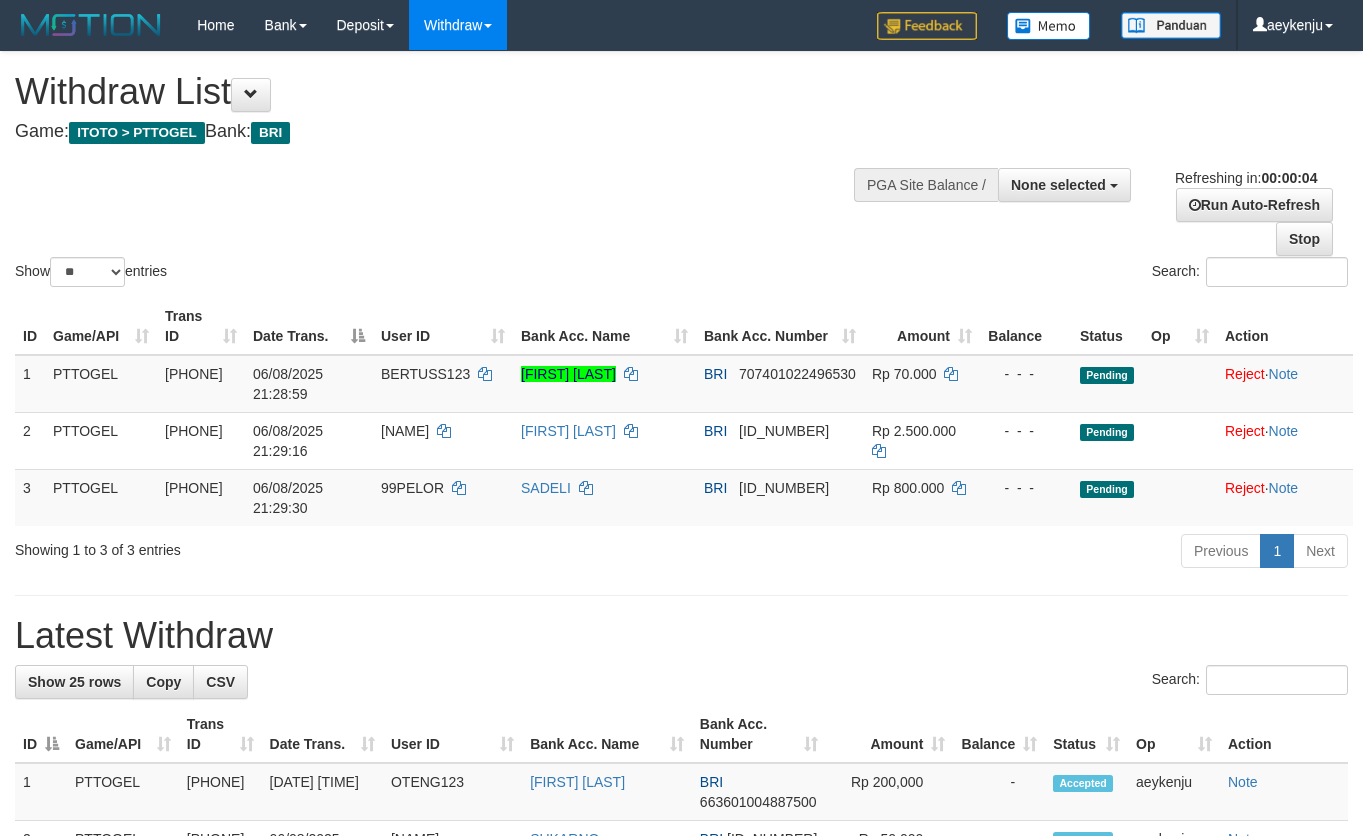 scroll, scrollTop: 0, scrollLeft: 0, axis: both 